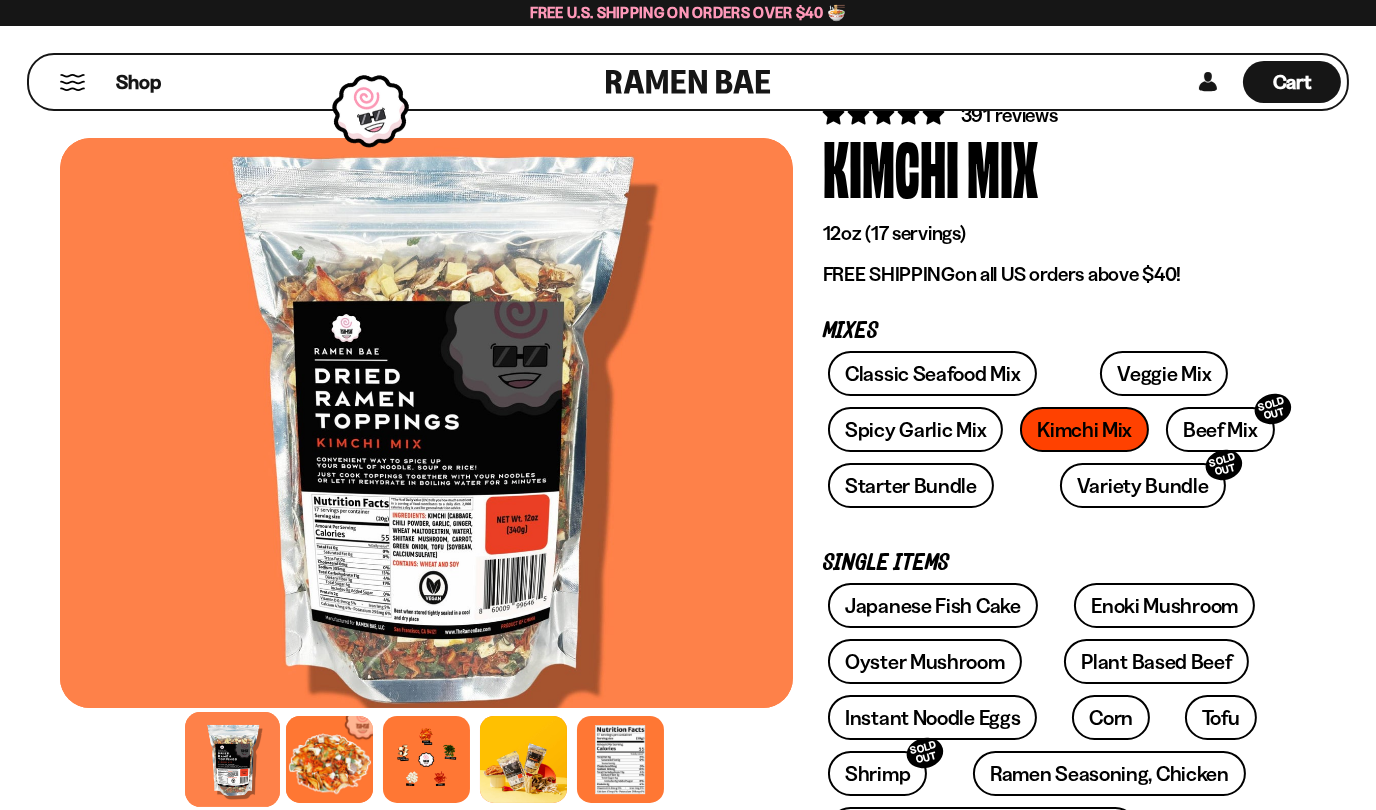 scroll, scrollTop: 200, scrollLeft: 0, axis: vertical 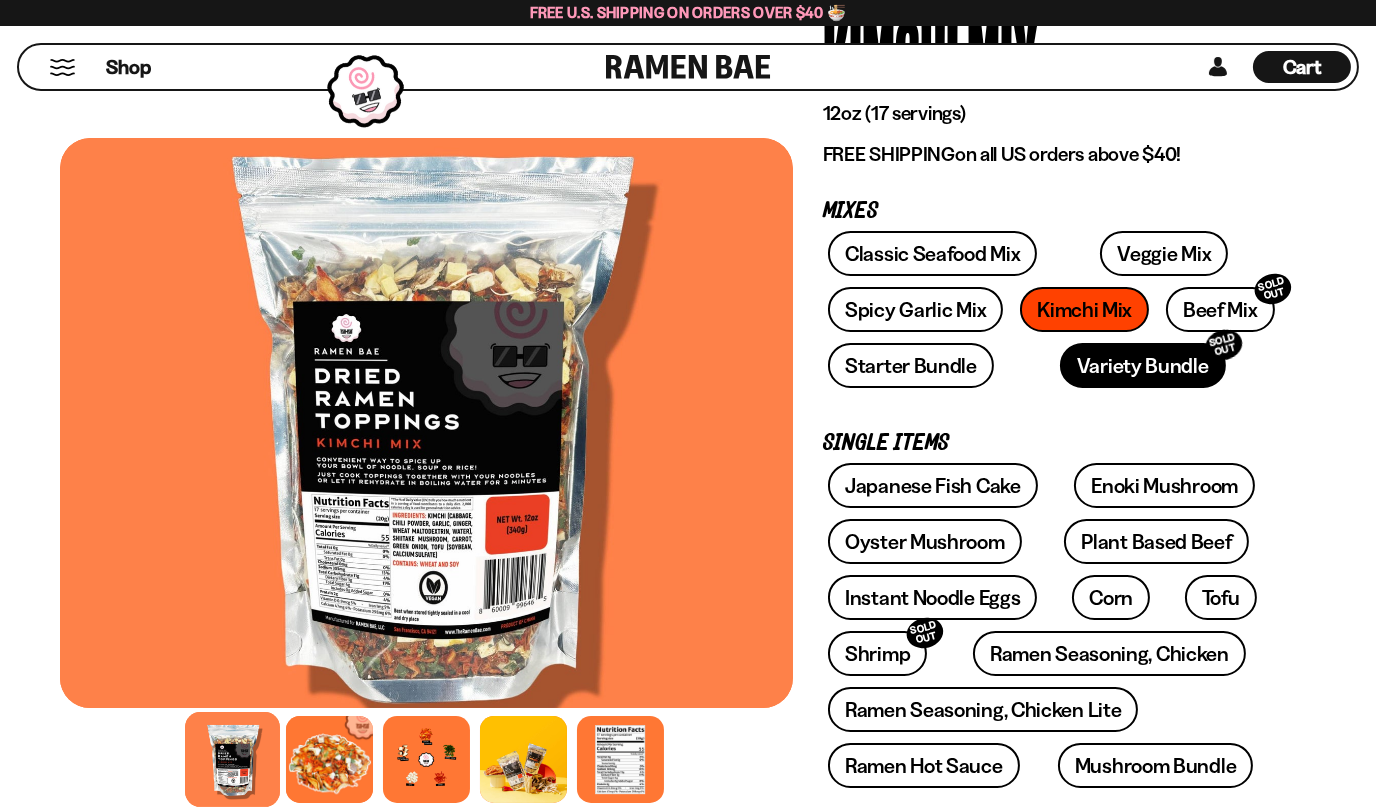 click on "Variety Bundle
SOLD OUT" at bounding box center [1143, 365] 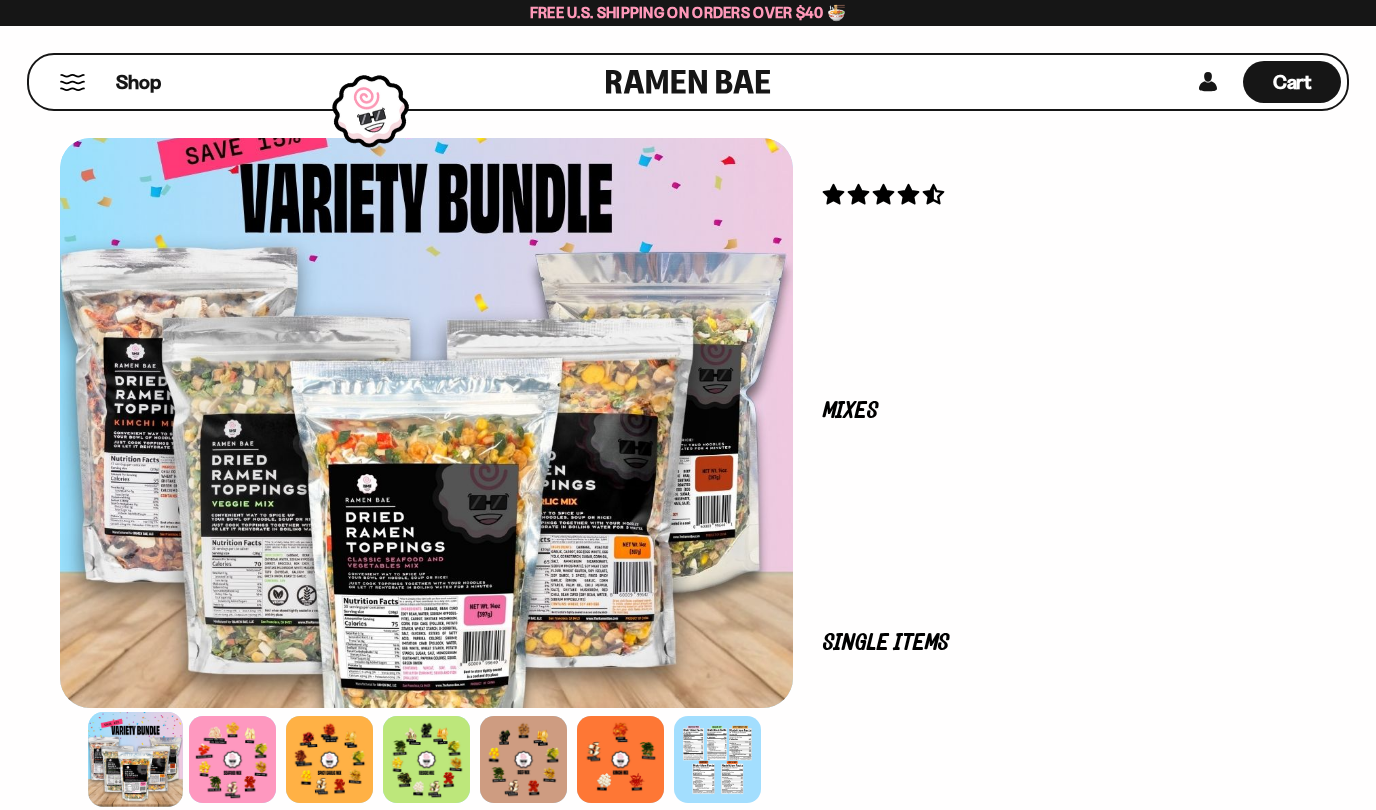 scroll, scrollTop: 0, scrollLeft: 0, axis: both 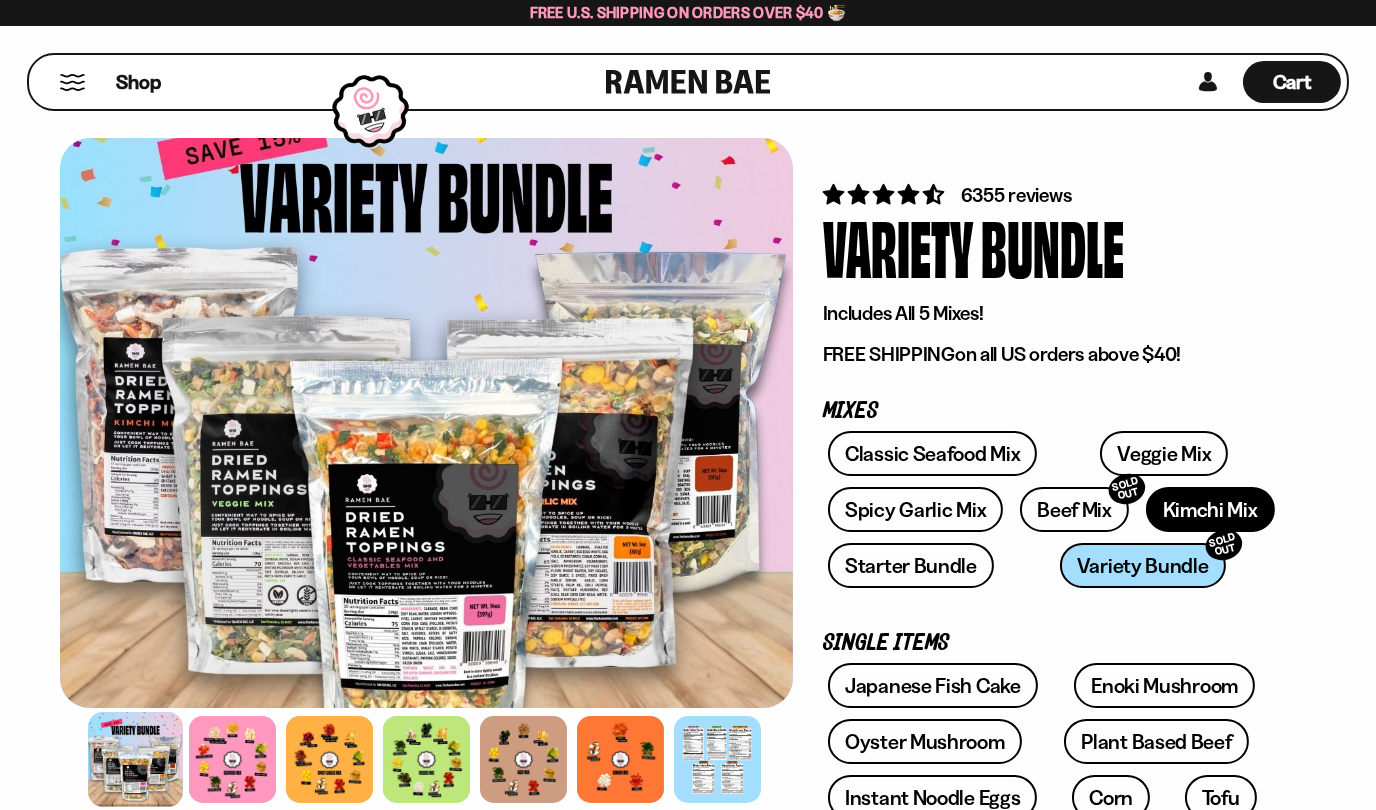 click on "Kimchi Mix" at bounding box center [1210, 509] 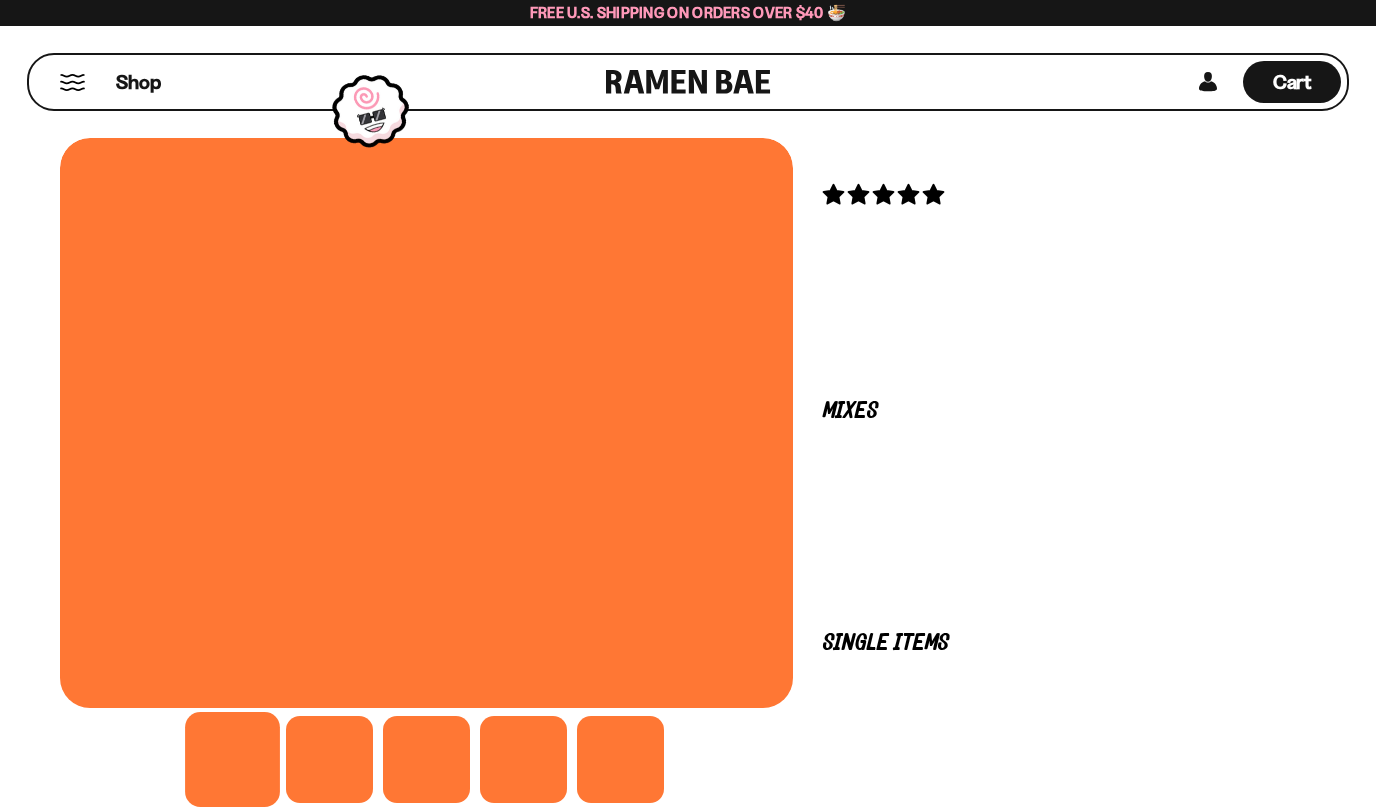 scroll, scrollTop: 0, scrollLeft: 0, axis: both 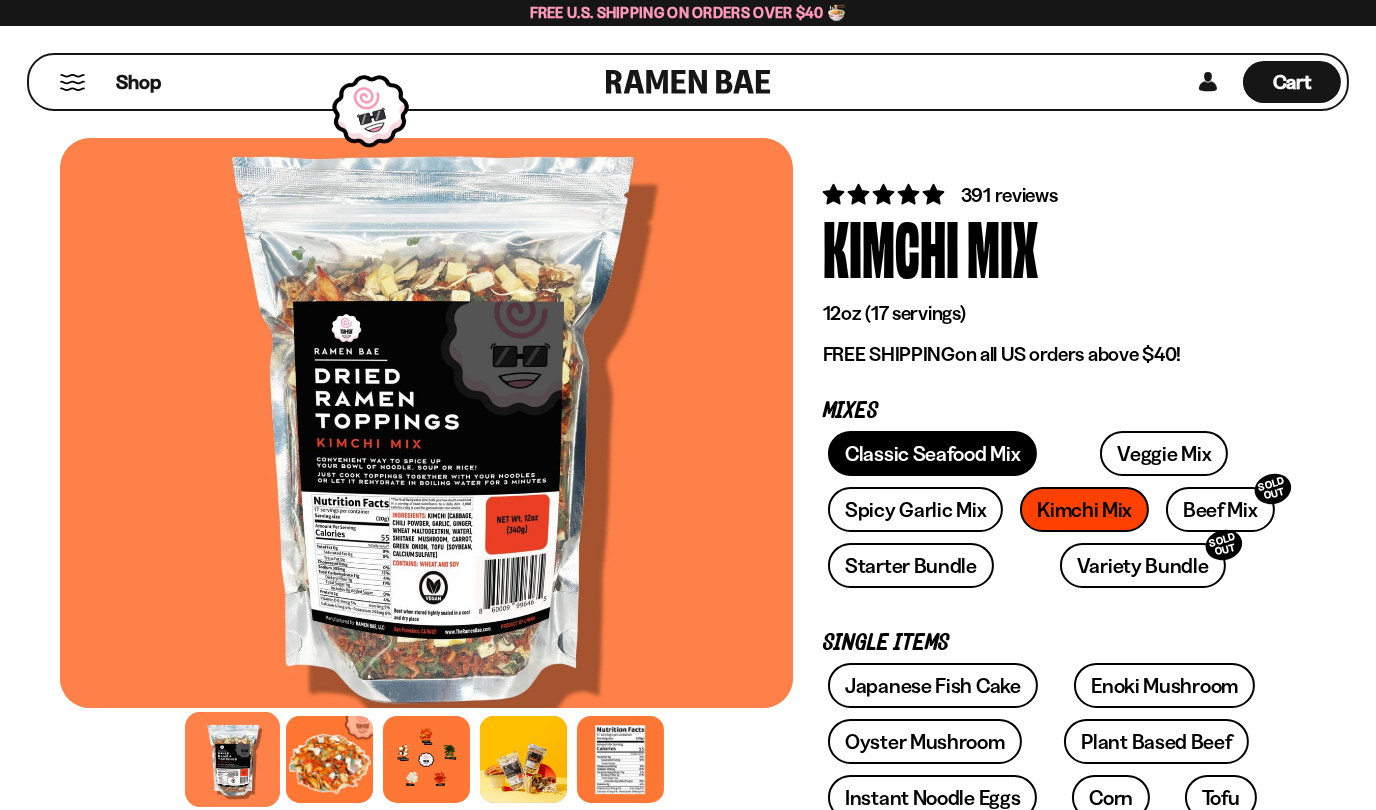 click on "Classic Seafood Mix" at bounding box center (932, 453) 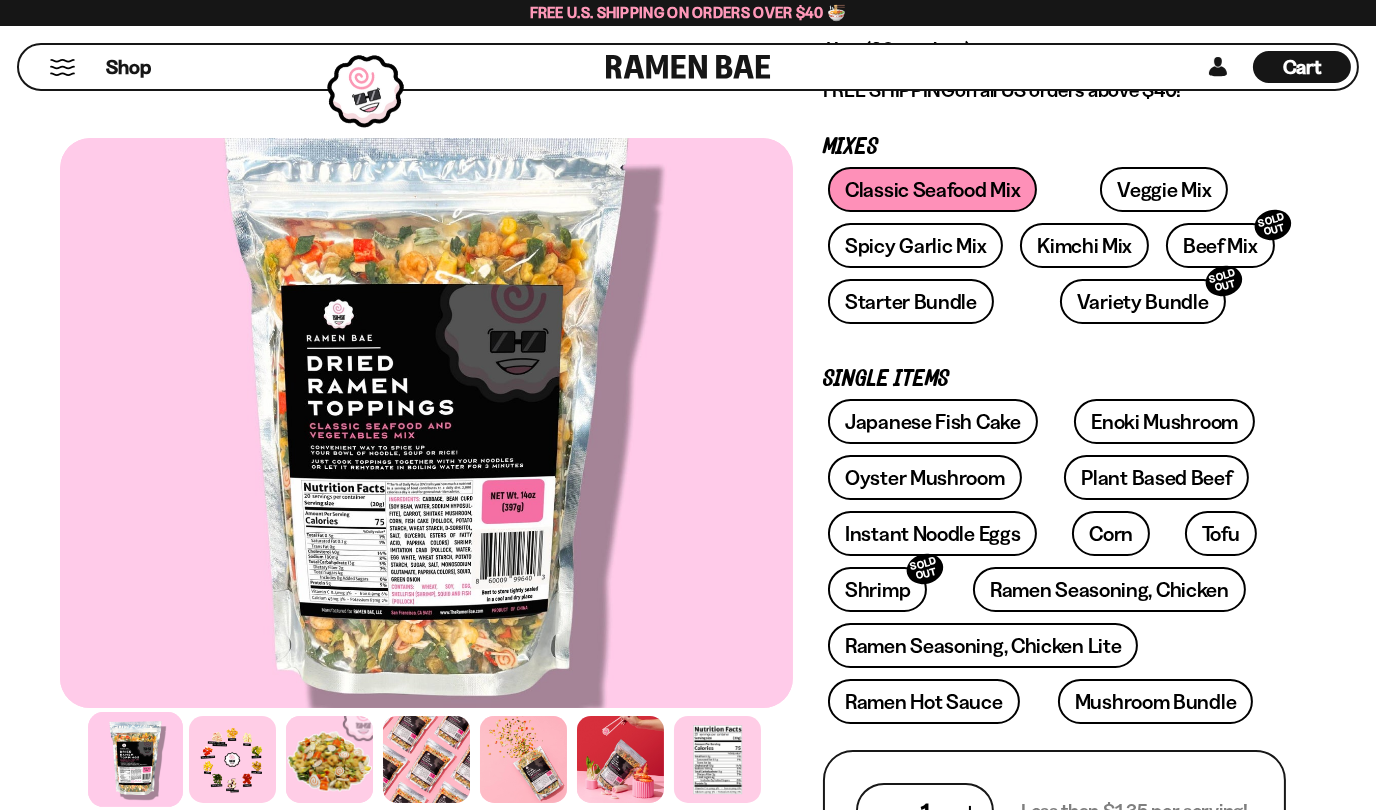 scroll, scrollTop: 300, scrollLeft: 0, axis: vertical 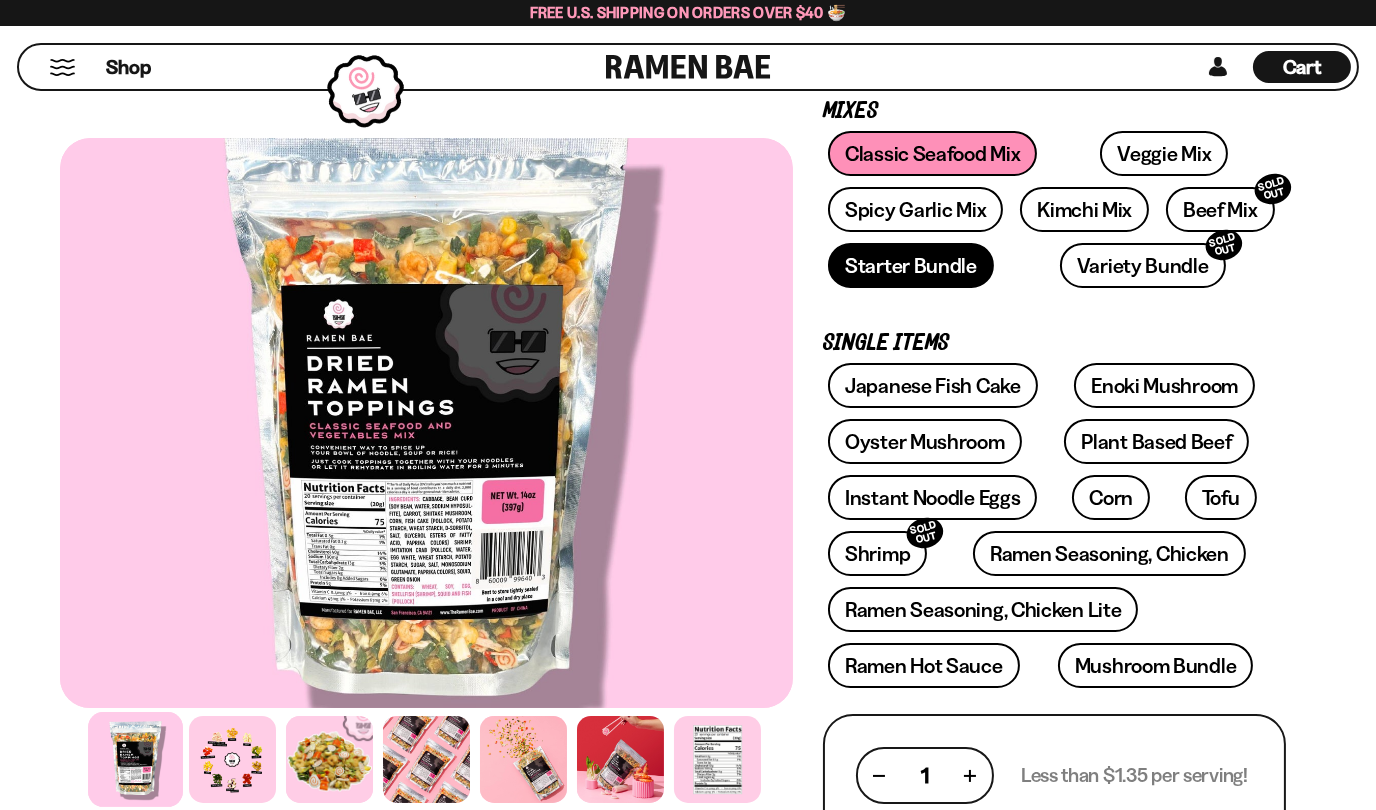 click on "Starter Bundle" at bounding box center (911, 265) 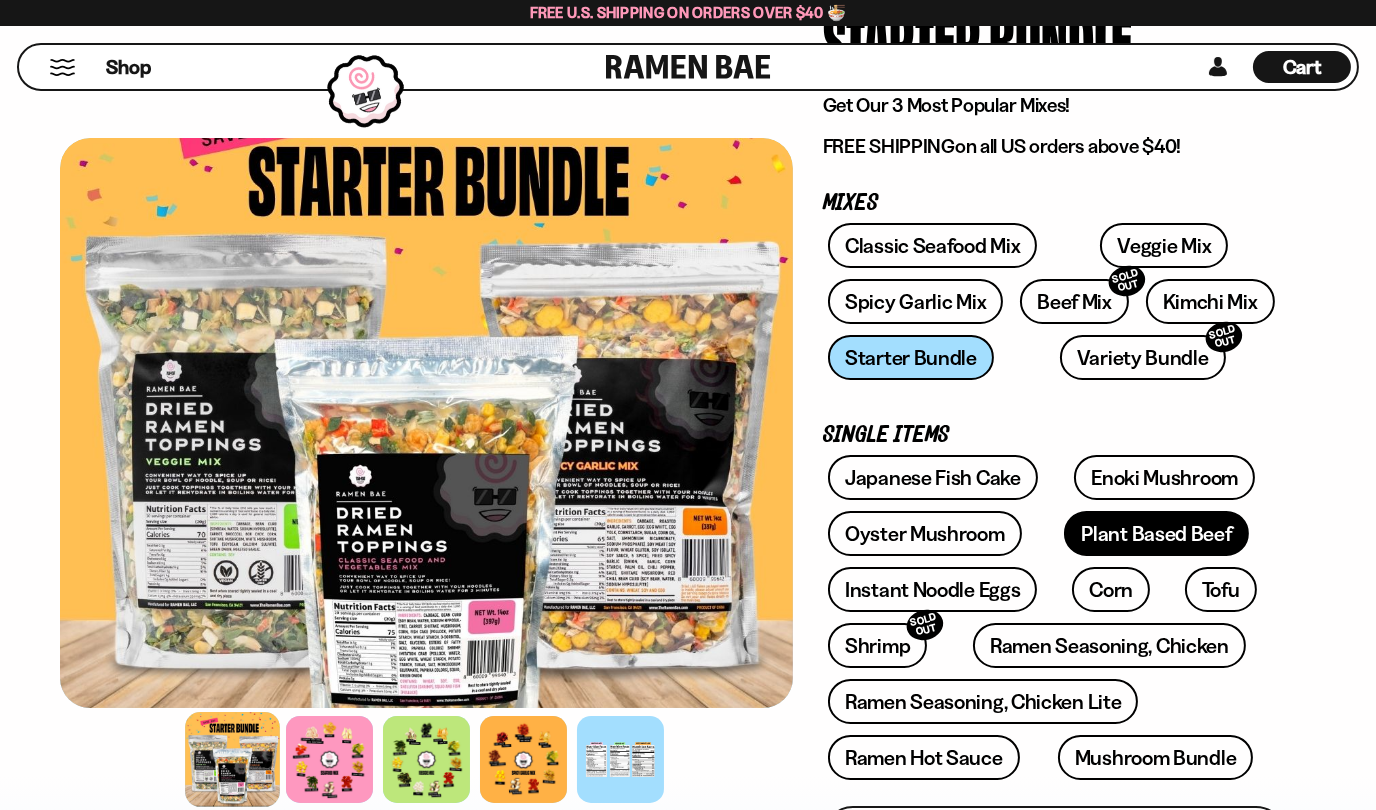 scroll, scrollTop: 200, scrollLeft: 0, axis: vertical 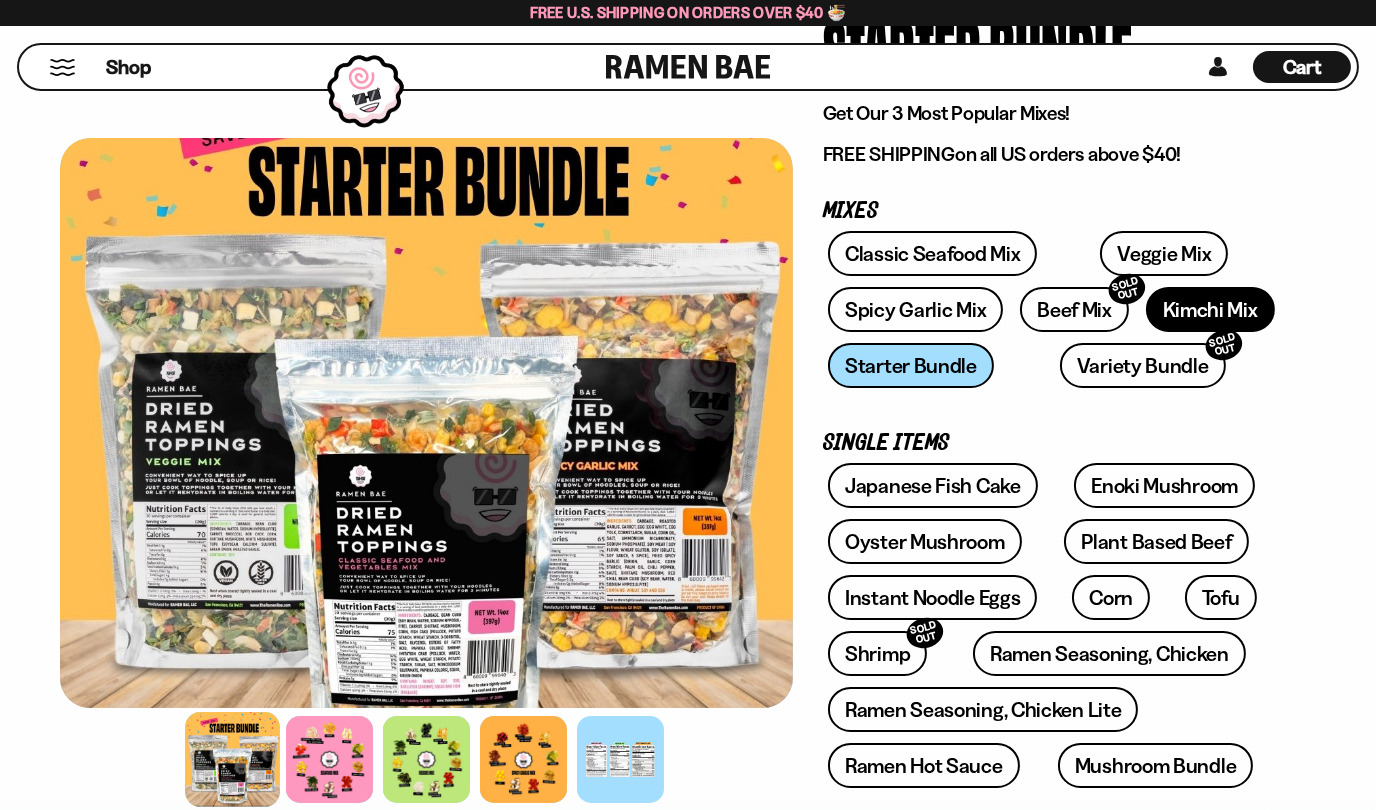 click on "Kimchi Mix" at bounding box center (1210, 309) 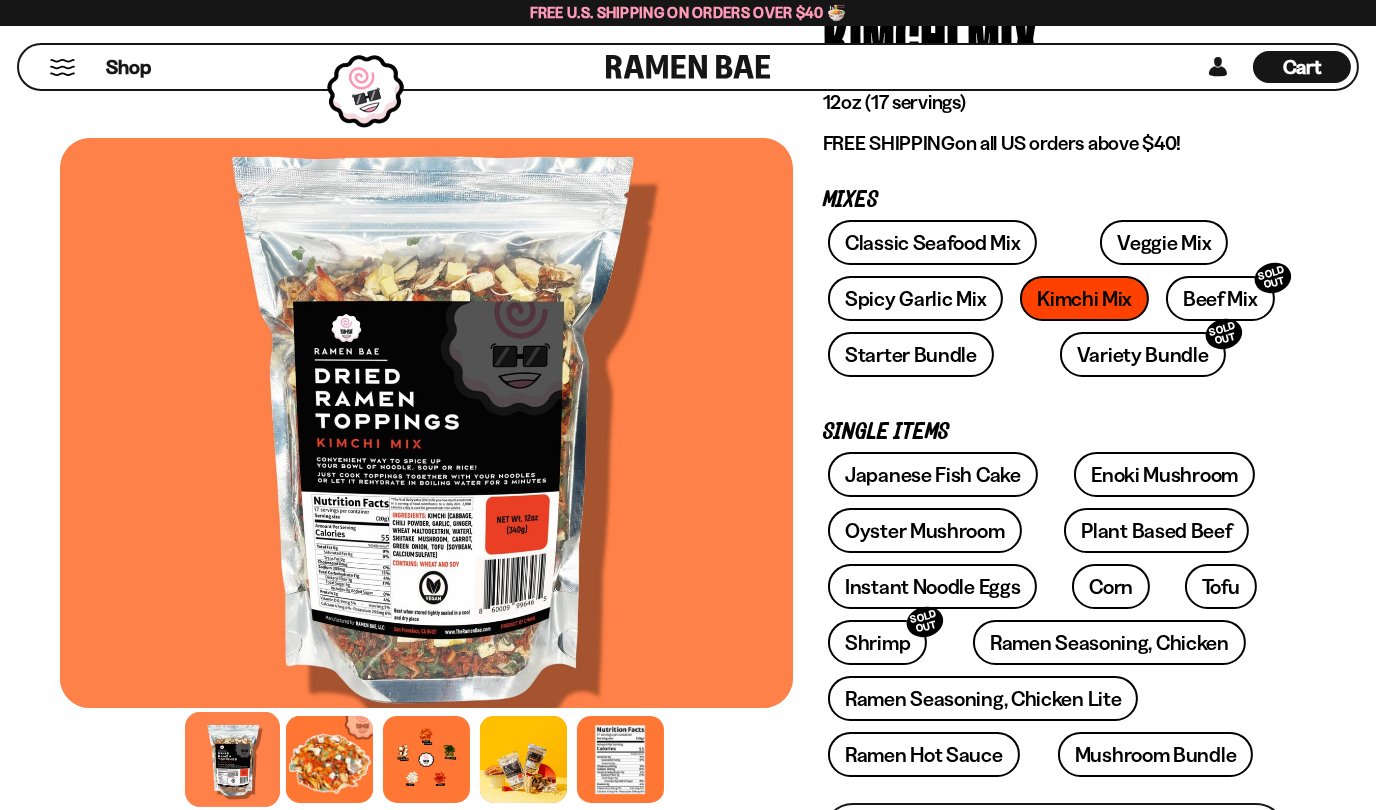 scroll, scrollTop: 200, scrollLeft: 0, axis: vertical 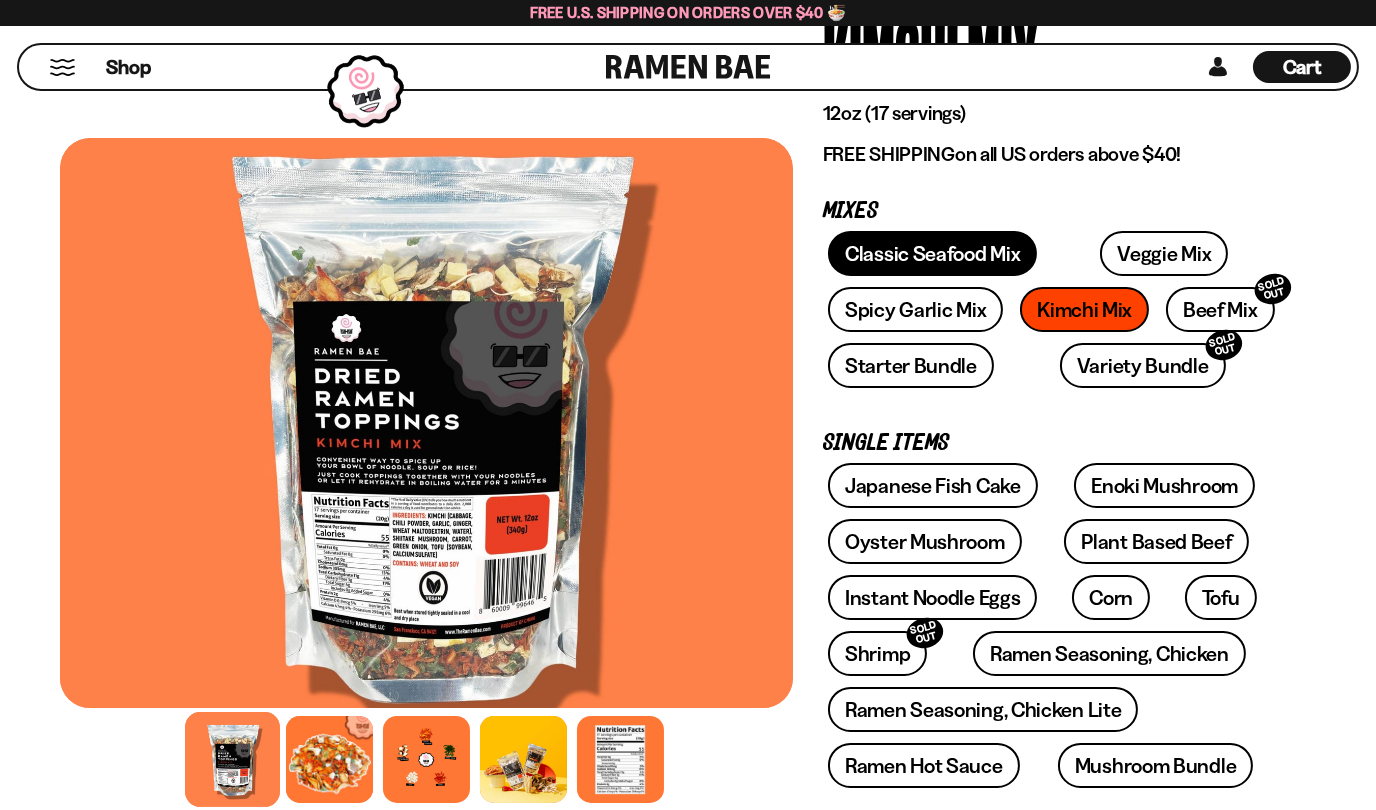 click on "Classic Seafood Mix" at bounding box center [932, 253] 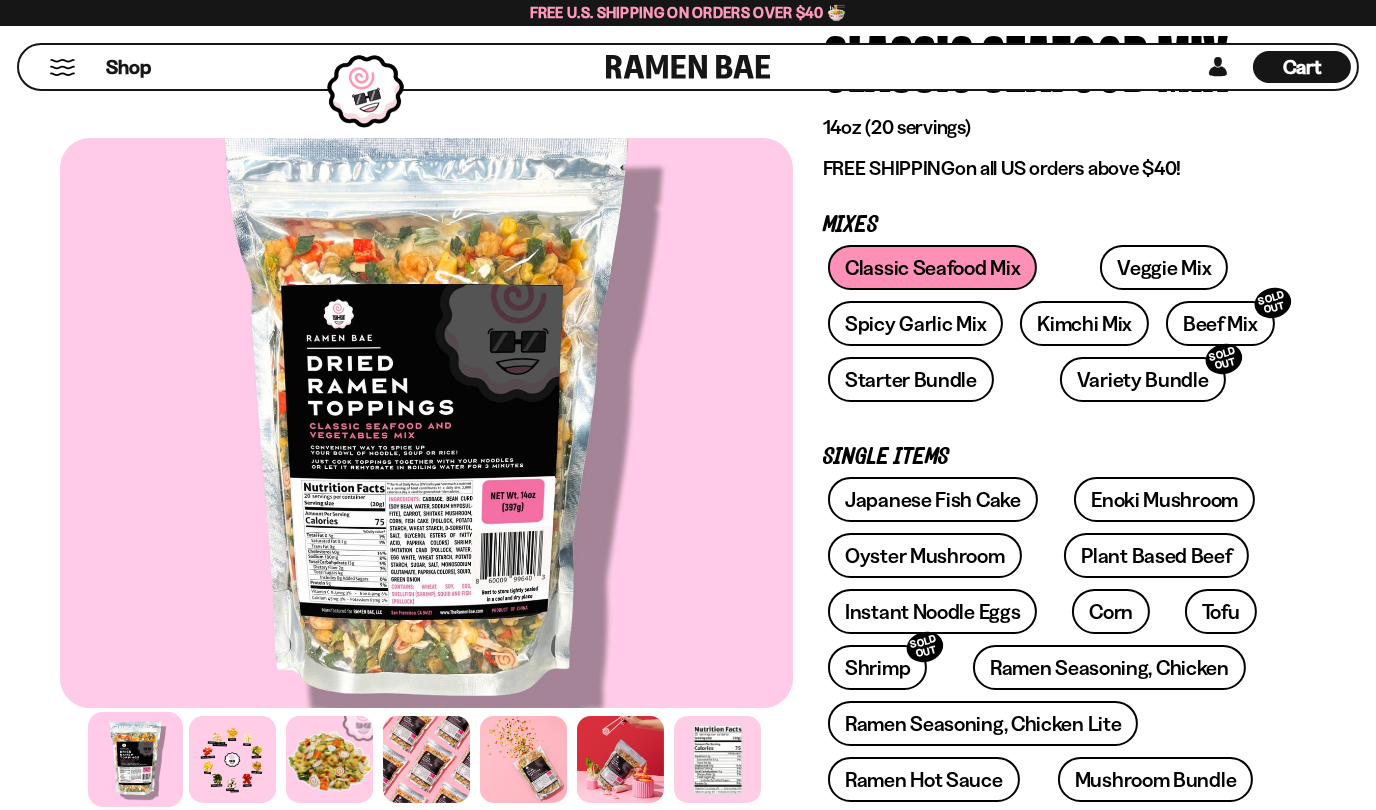 scroll, scrollTop: 400, scrollLeft: 0, axis: vertical 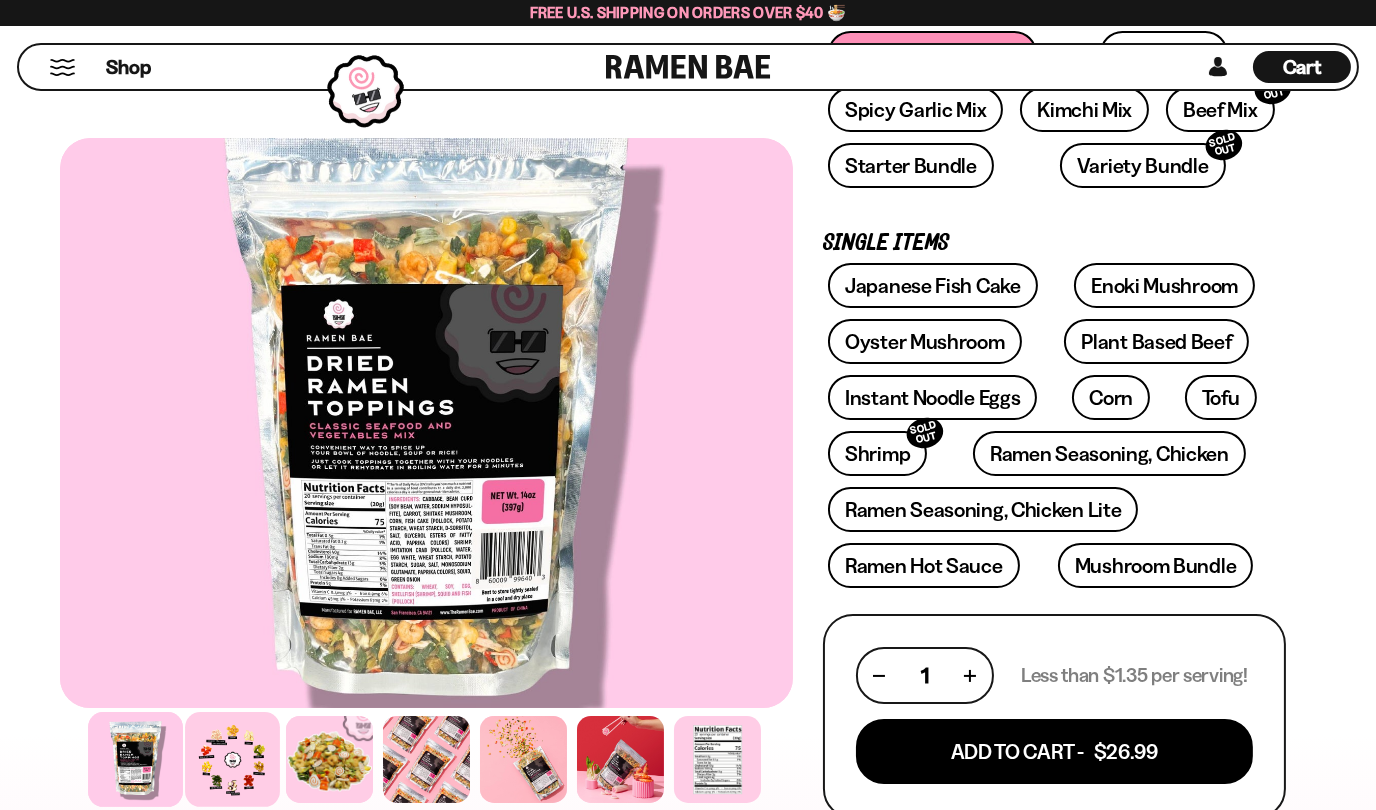 click at bounding box center (232, 759) 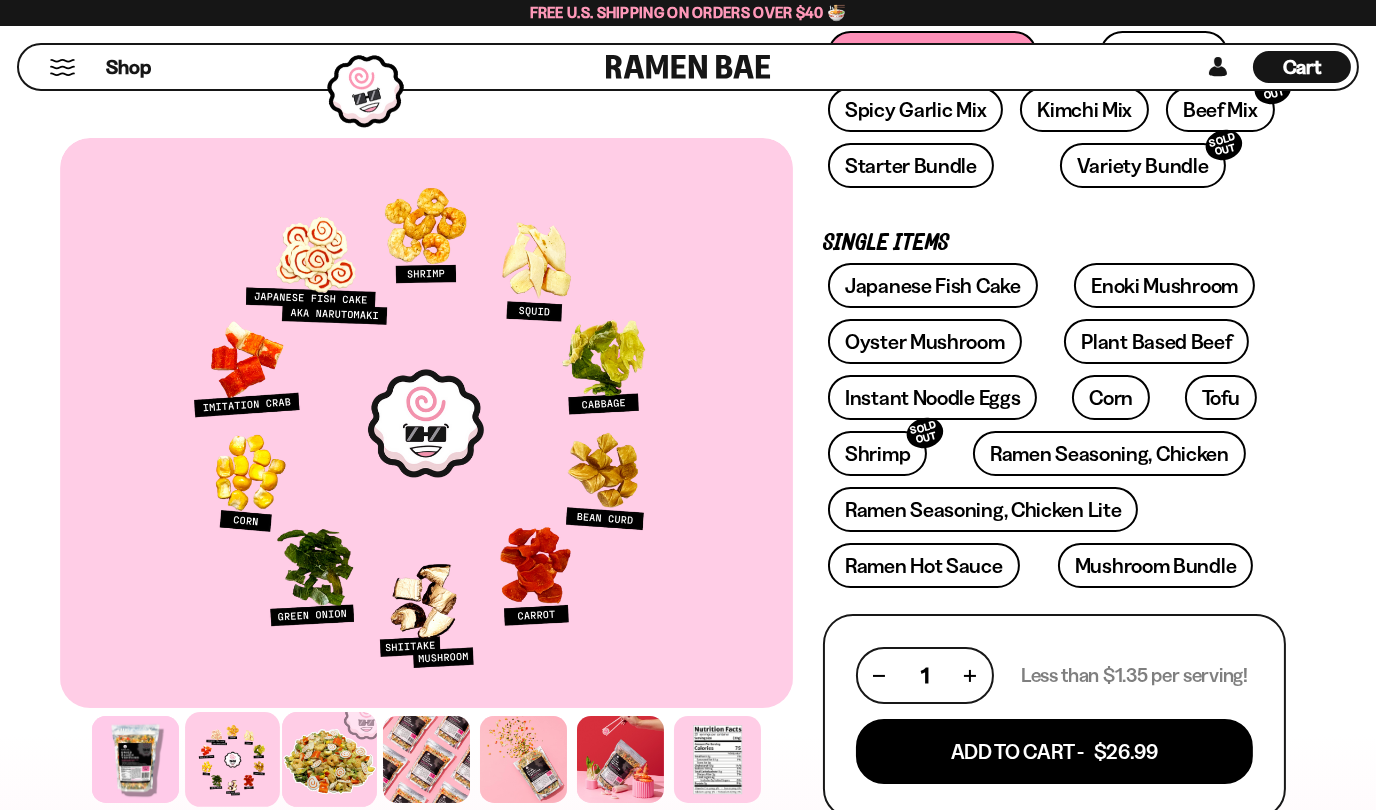 click at bounding box center [329, 759] 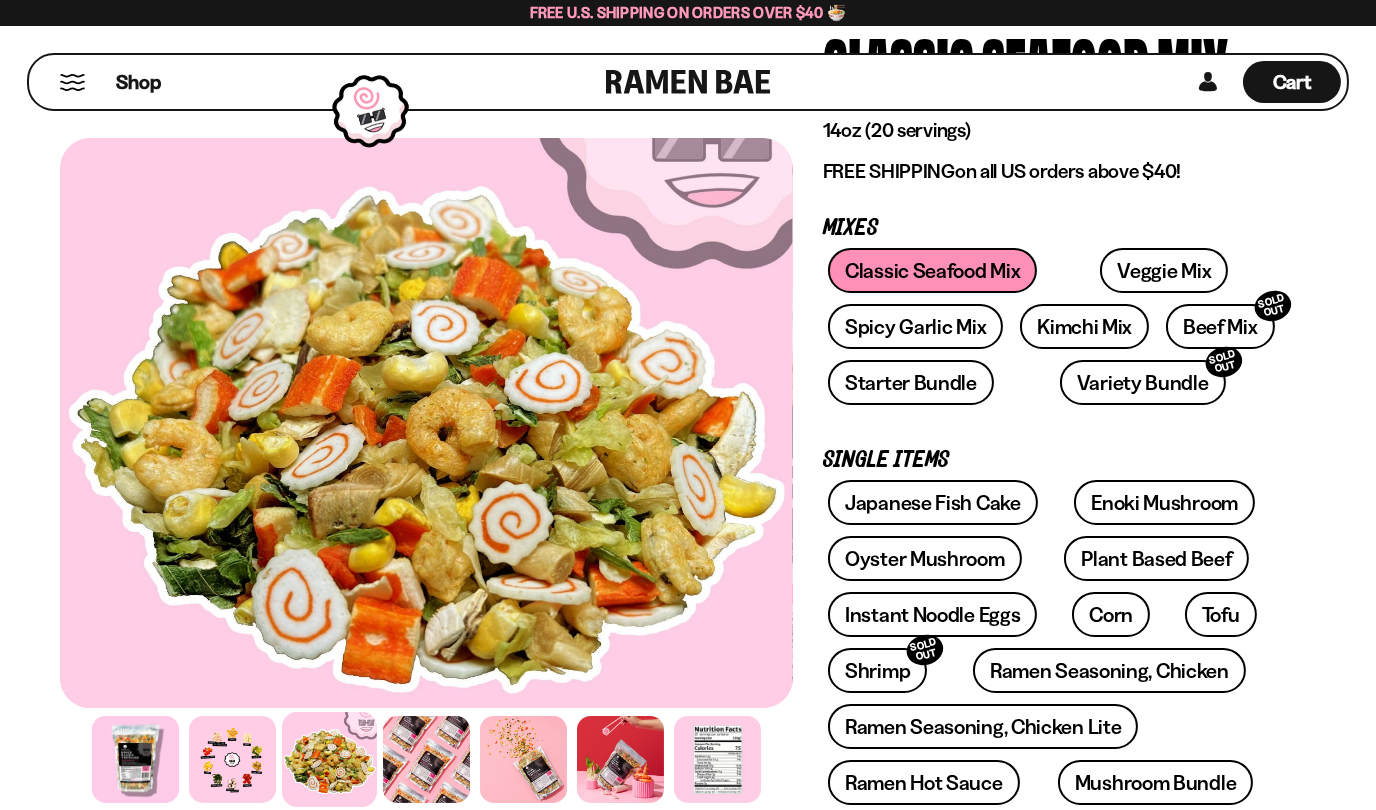 scroll, scrollTop: 200, scrollLeft: 0, axis: vertical 